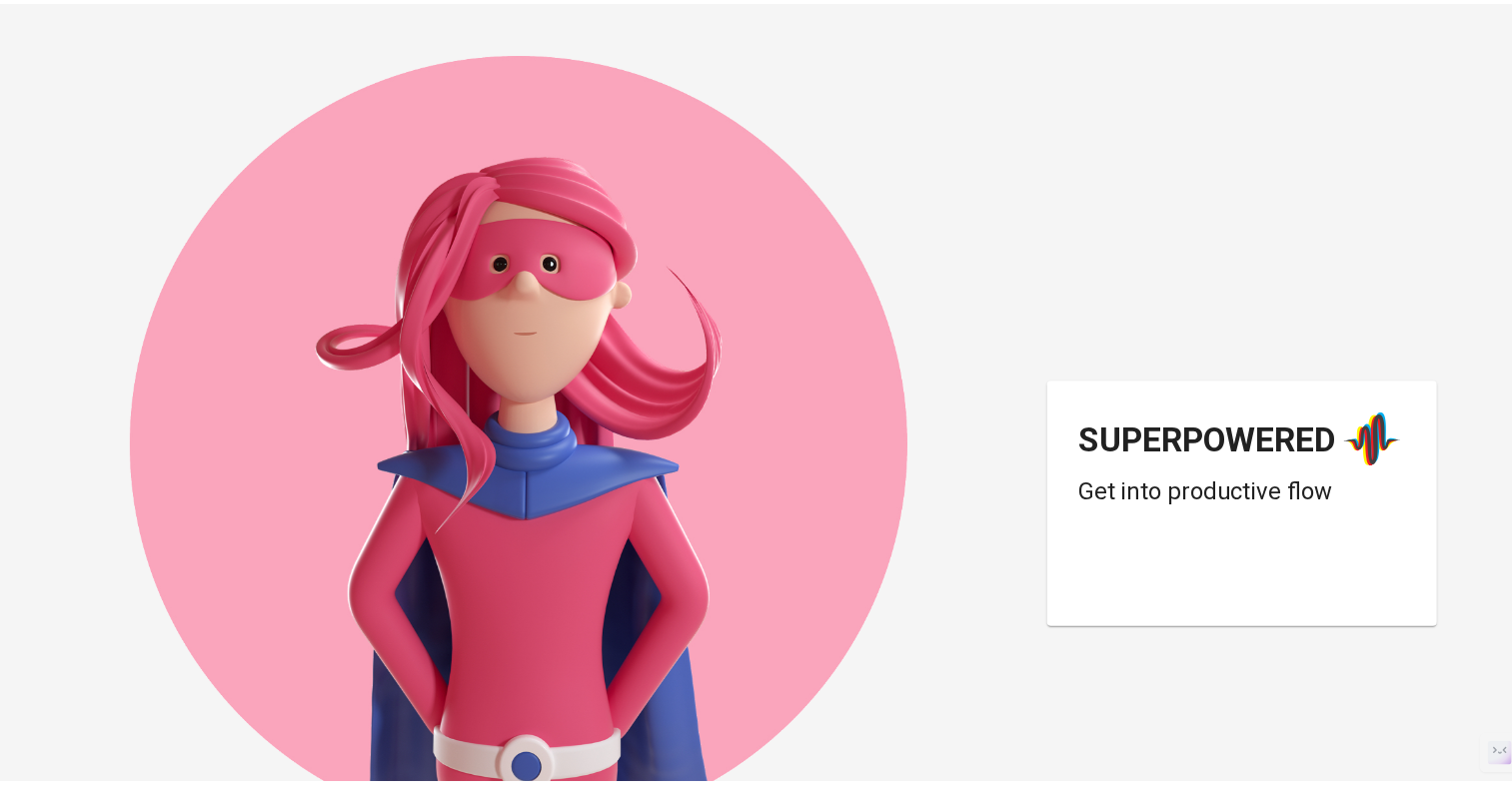 scroll, scrollTop: 0, scrollLeft: 0, axis: both 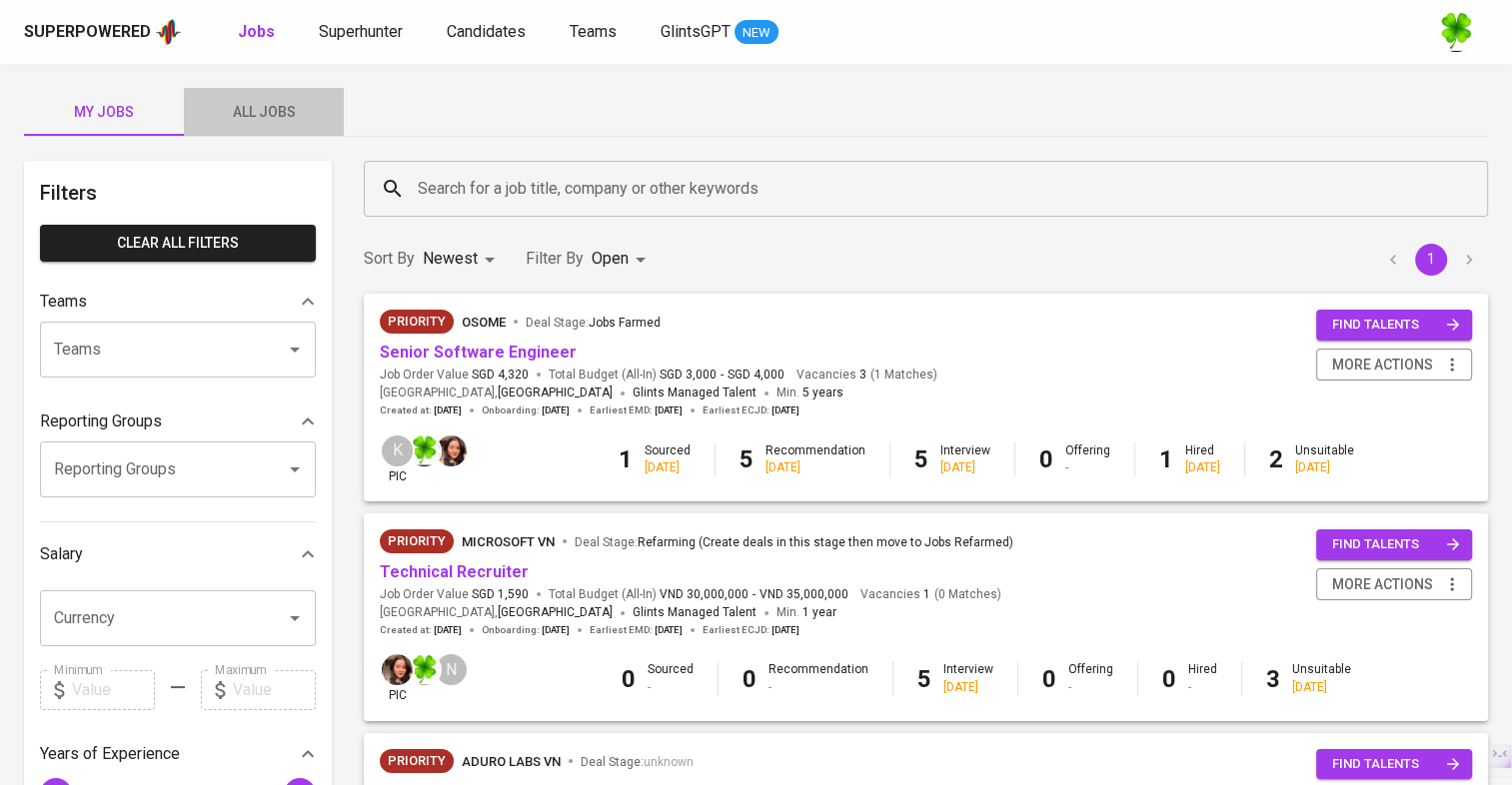 click on "All Jobs" at bounding box center [264, 112] 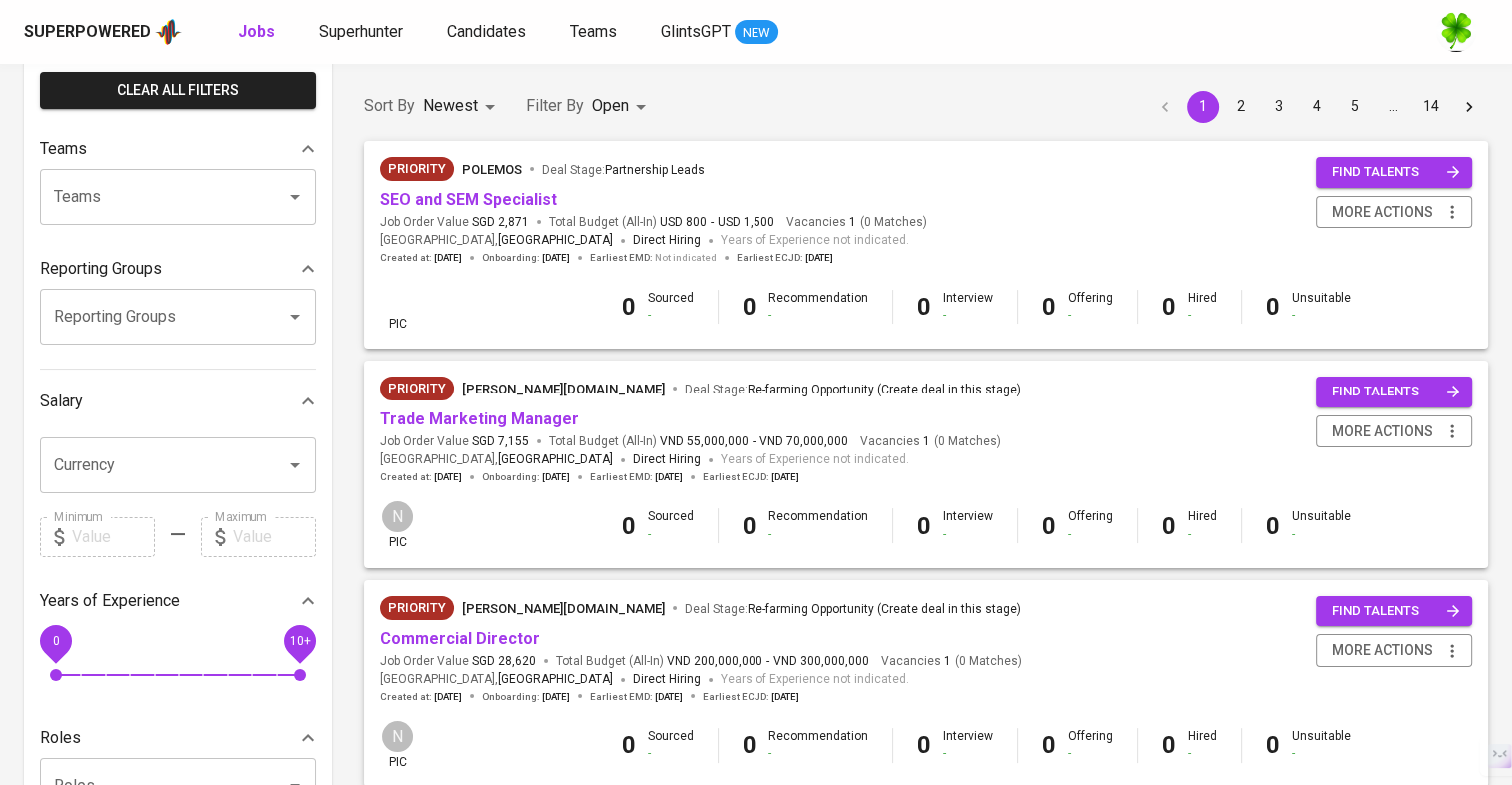 scroll, scrollTop: 0, scrollLeft: 0, axis: both 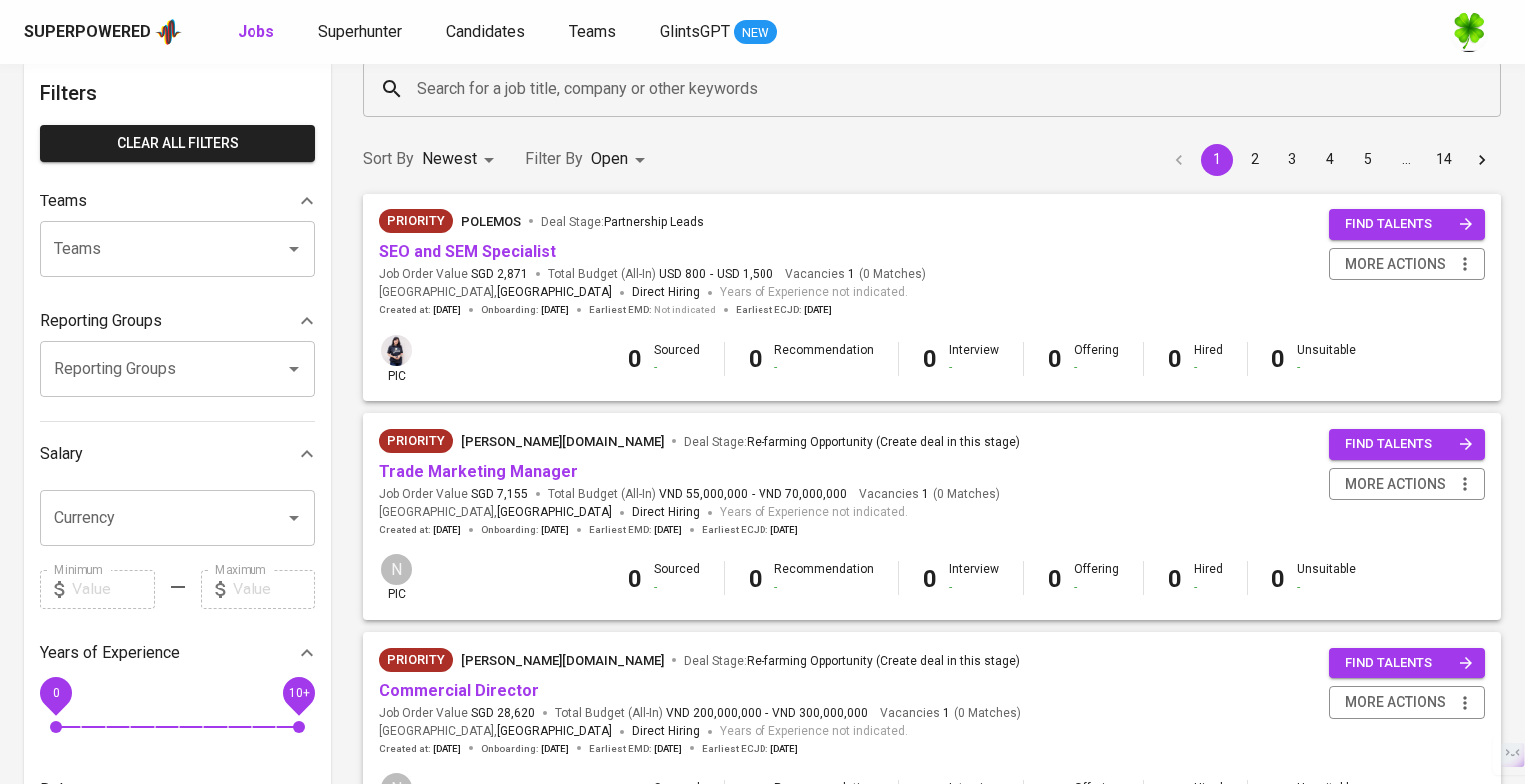 click on "Superpowered Jobs   Superhunter   Candidates   Teams   GlintsGPT   NEW My Jobs All Jobs Filters Clear All filters Teams Teams Teams Reporting Groups Reporting Groups Reporting Groups Salary Currency Currency Minimum Minimum Maximum Maximum Years of Experience 0 10+ Roles Roles Roles Skills Skills Skills Candidates Sourced by me Referred by me Search for a job title, company or other keywords Search for a job title, company or other keywords Sort By Newest NEWEST Filter By Open OPEN 1 2 3 4 5 … 14 Priority Polemos Deal Stage :  Partnership Leads SEO and SEM Specialist Job Order Value   SGD 2,871 Total Budget (All-In)   USD 800 - USD 1,500 Vacancies   1 ( 0   Matches ) [GEOGRAPHIC_DATA] ,  [GEOGRAPHIC_DATA] Direct Hiring Years of Experience not indicated. Created at :   [DATE] Onboarding :   [DATE] Earliest EMD :   Not indicated Earliest ECJD :   [DATE] find talents more actions pic 0 Sourced - 0 Recommendation - 0 Interview - 0 Offering - 0 Hired - 0 Unsuitable - Priority [PERSON_NAME][DOMAIN_NAME] :" at bounding box center [762, 1203] 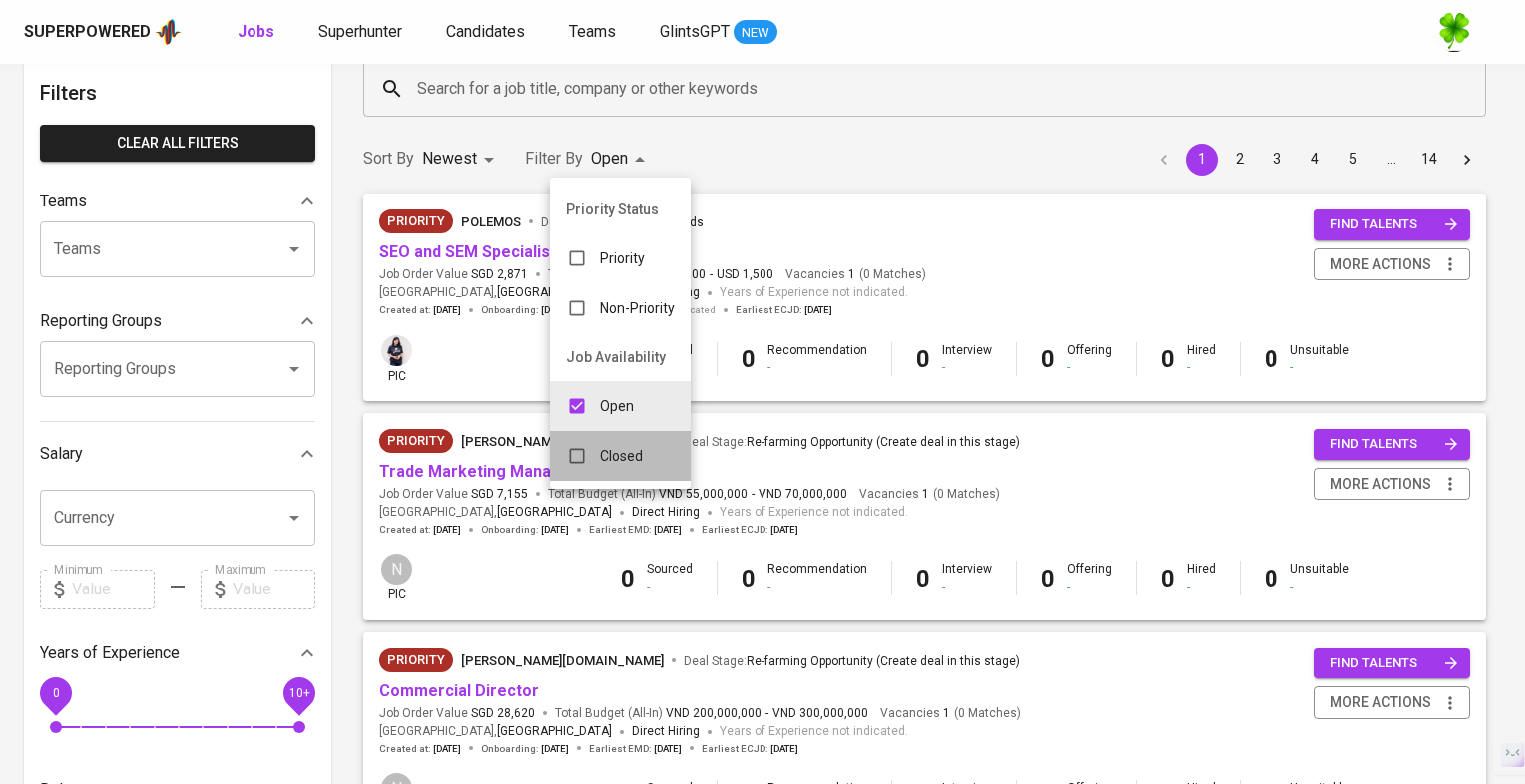 click on "Closed" at bounding box center (621, 456) 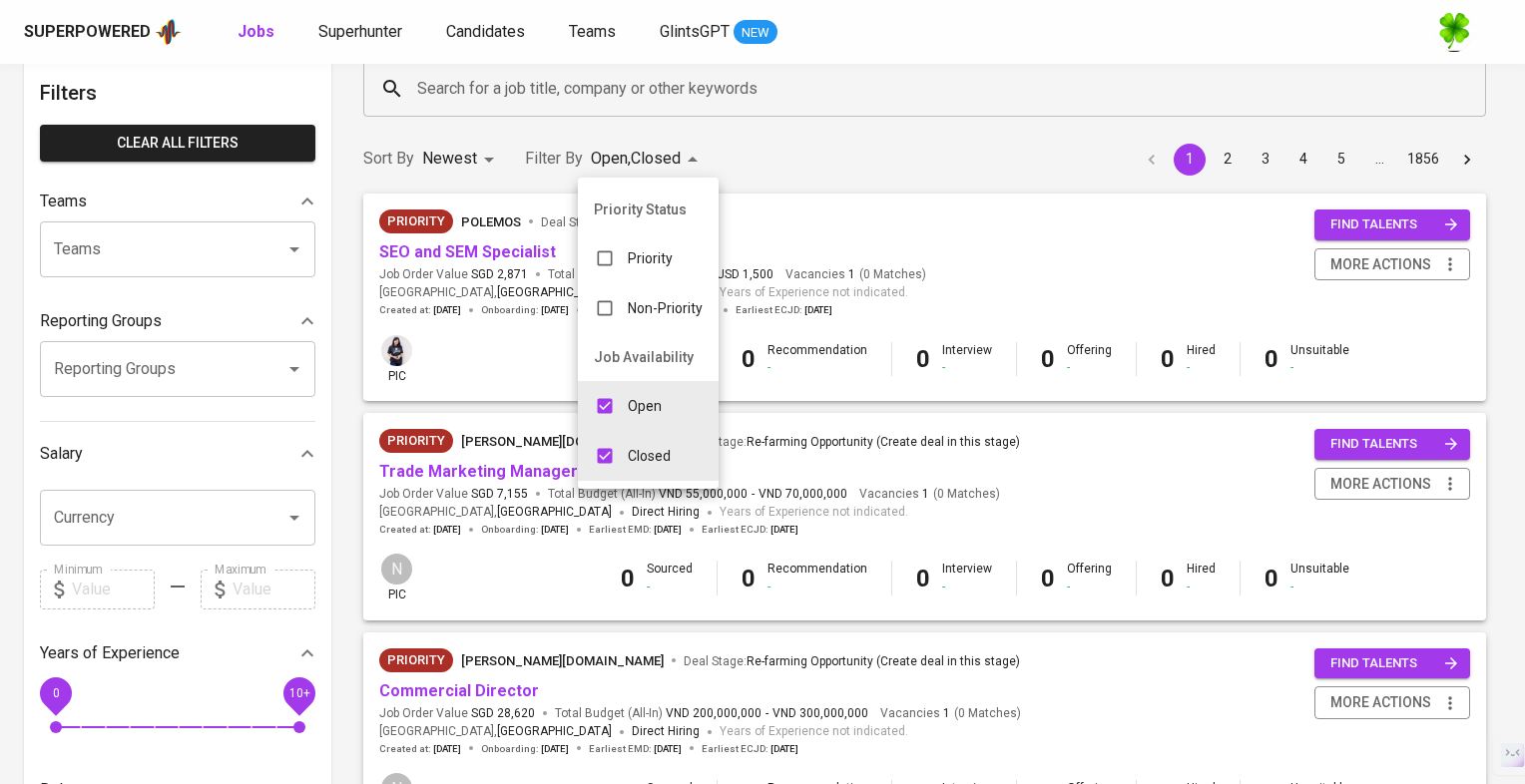 click at bounding box center (762, 392) 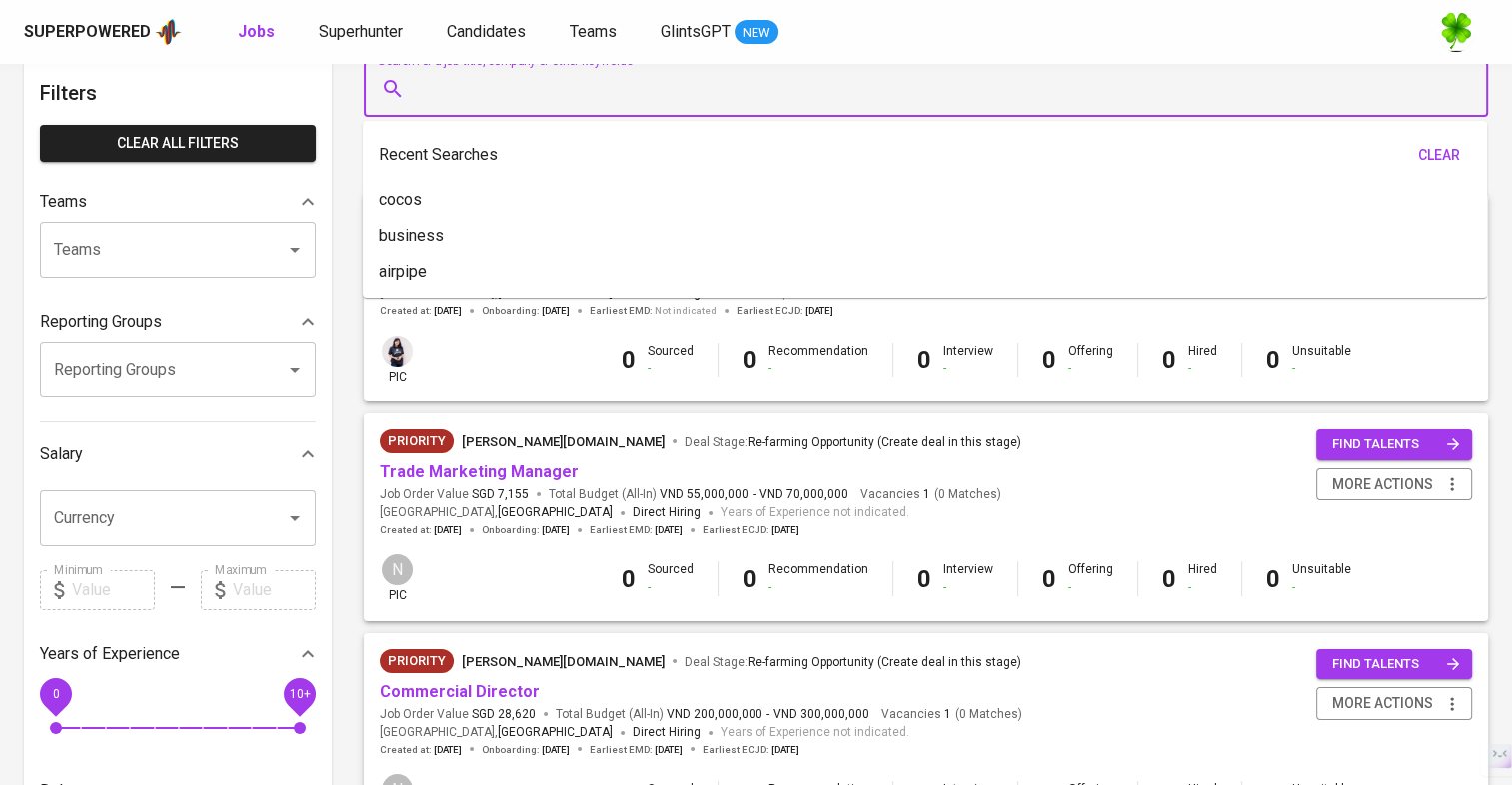 click on "Search for a job title, company or other keywords" at bounding box center (930, 89) 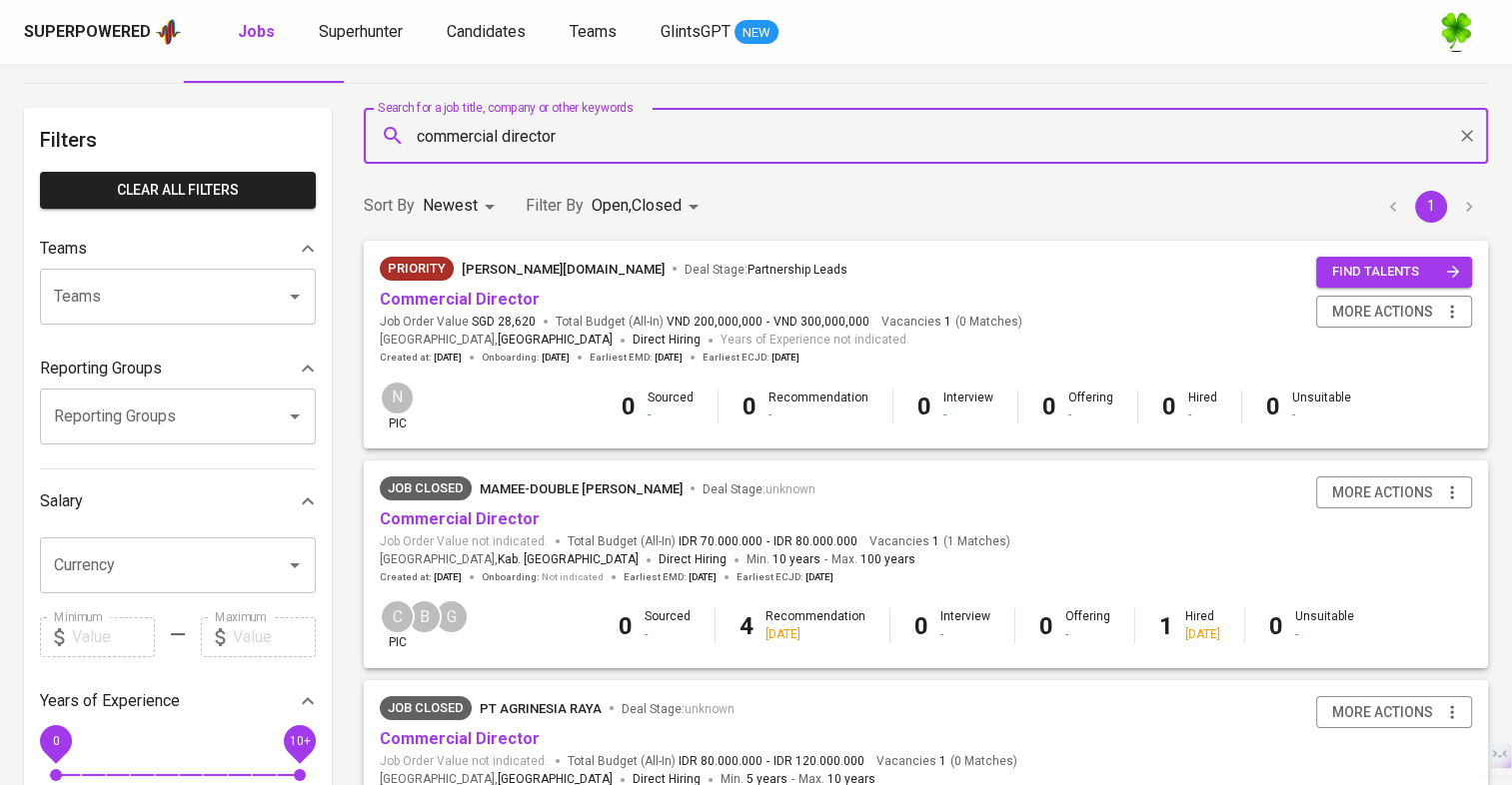 scroll, scrollTop: 0, scrollLeft: 0, axis: both 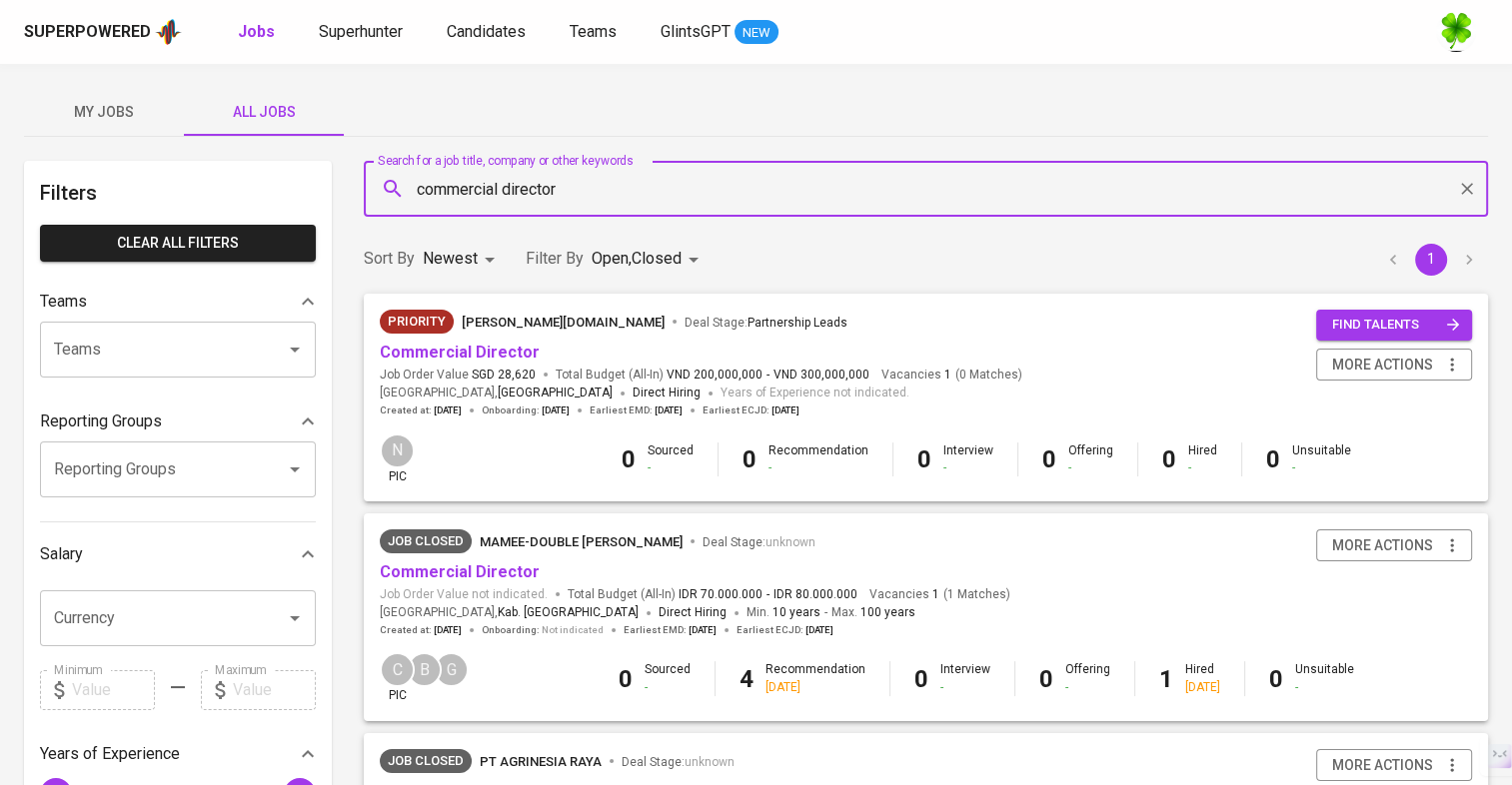 click on "commercial director" at bounding box center (930, 189) 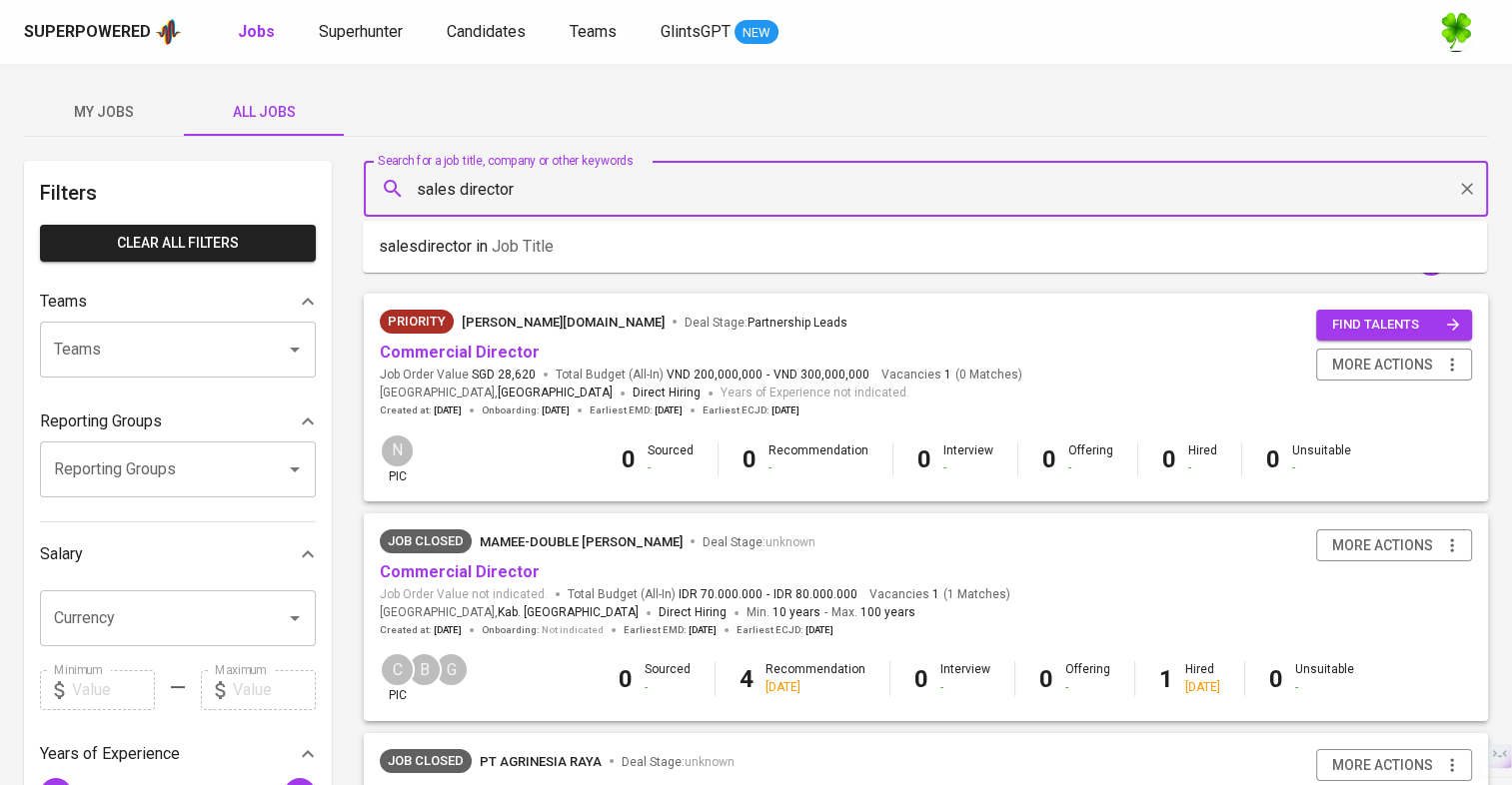 type on "sales director" 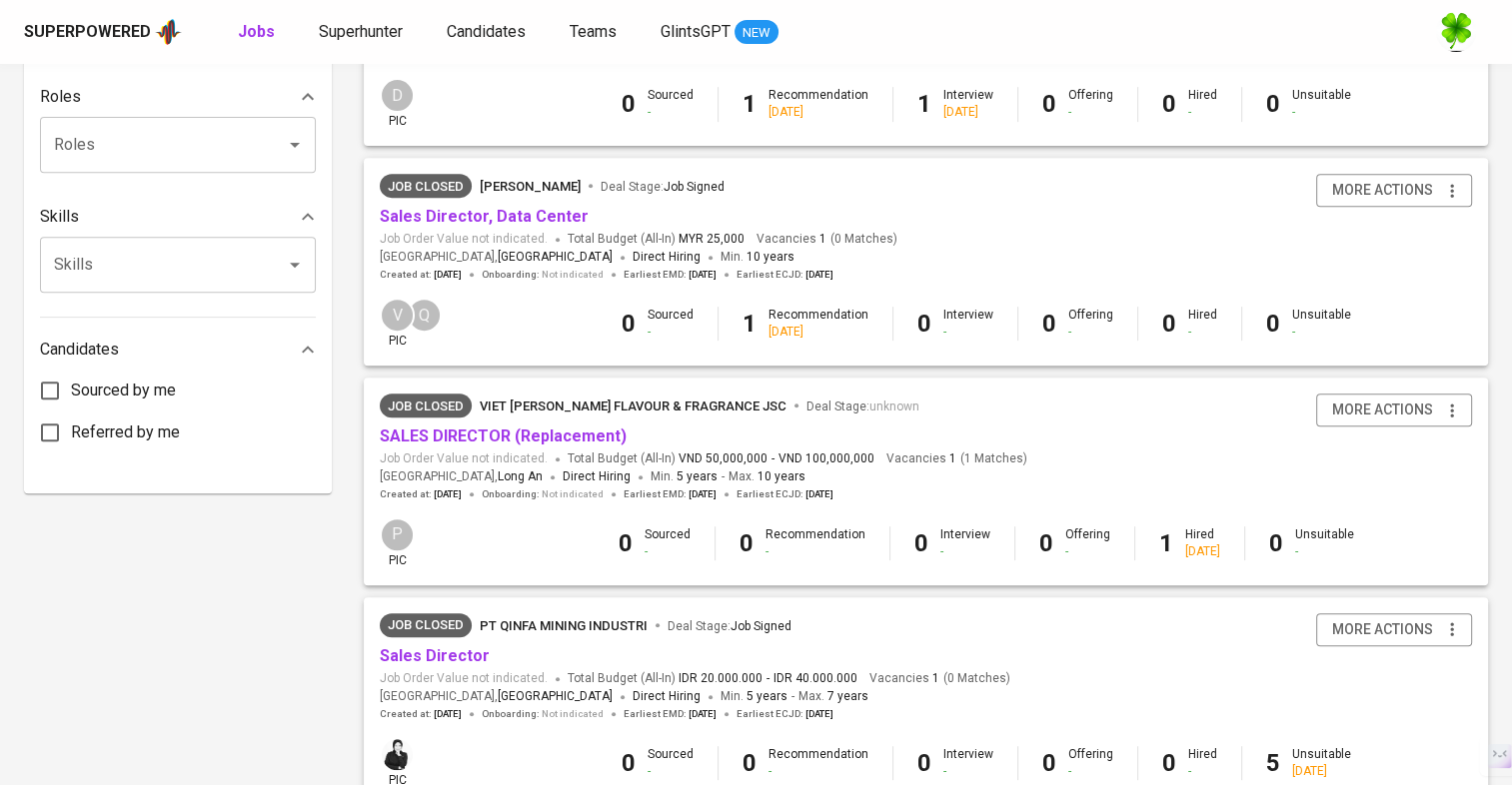 scroll, scrollTop: 799, scrollLeft: 0, axis: vertical 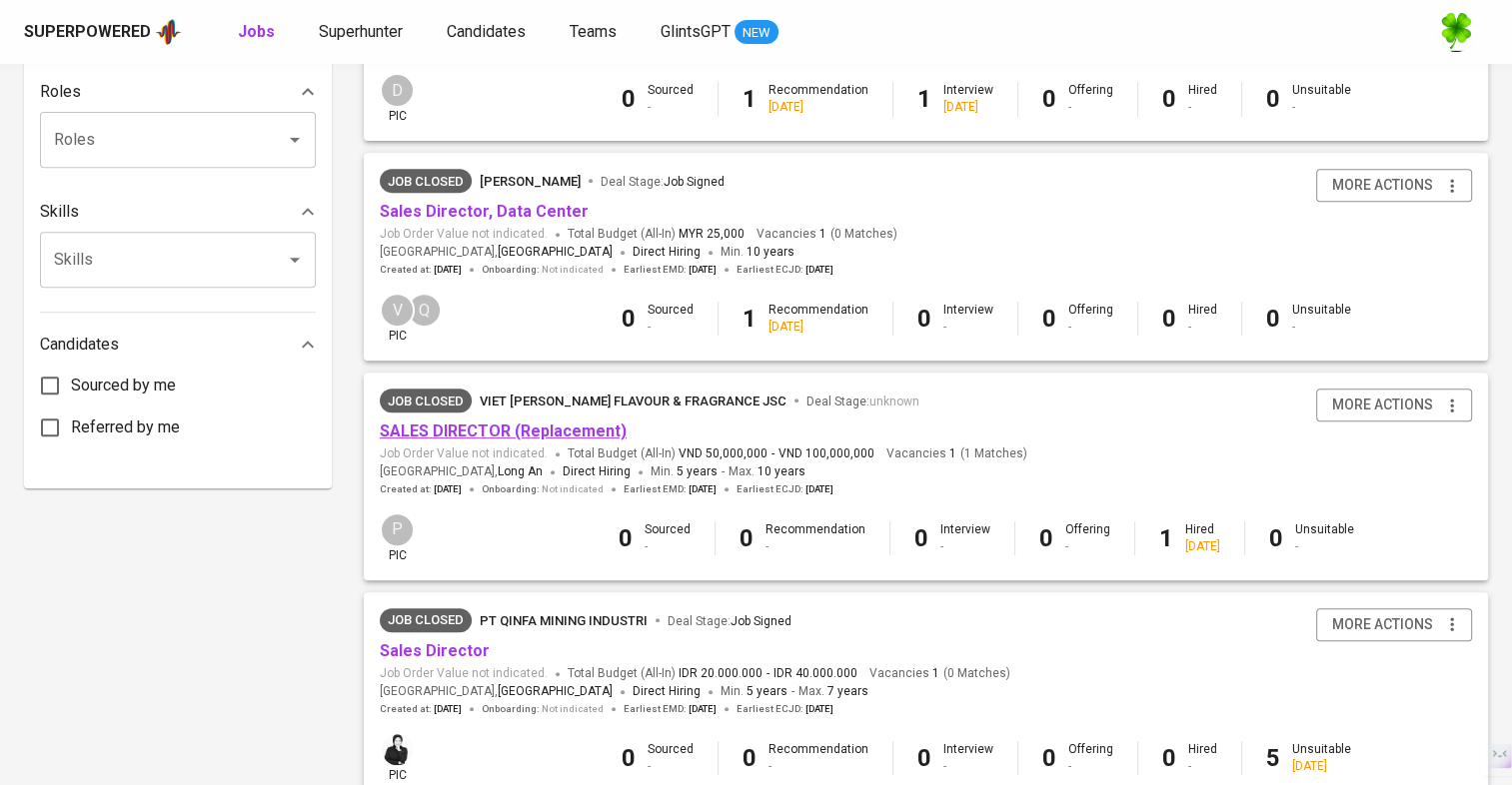 click on "SALES DIRECTOR (Replacement)" at bounding box center [503, 430] 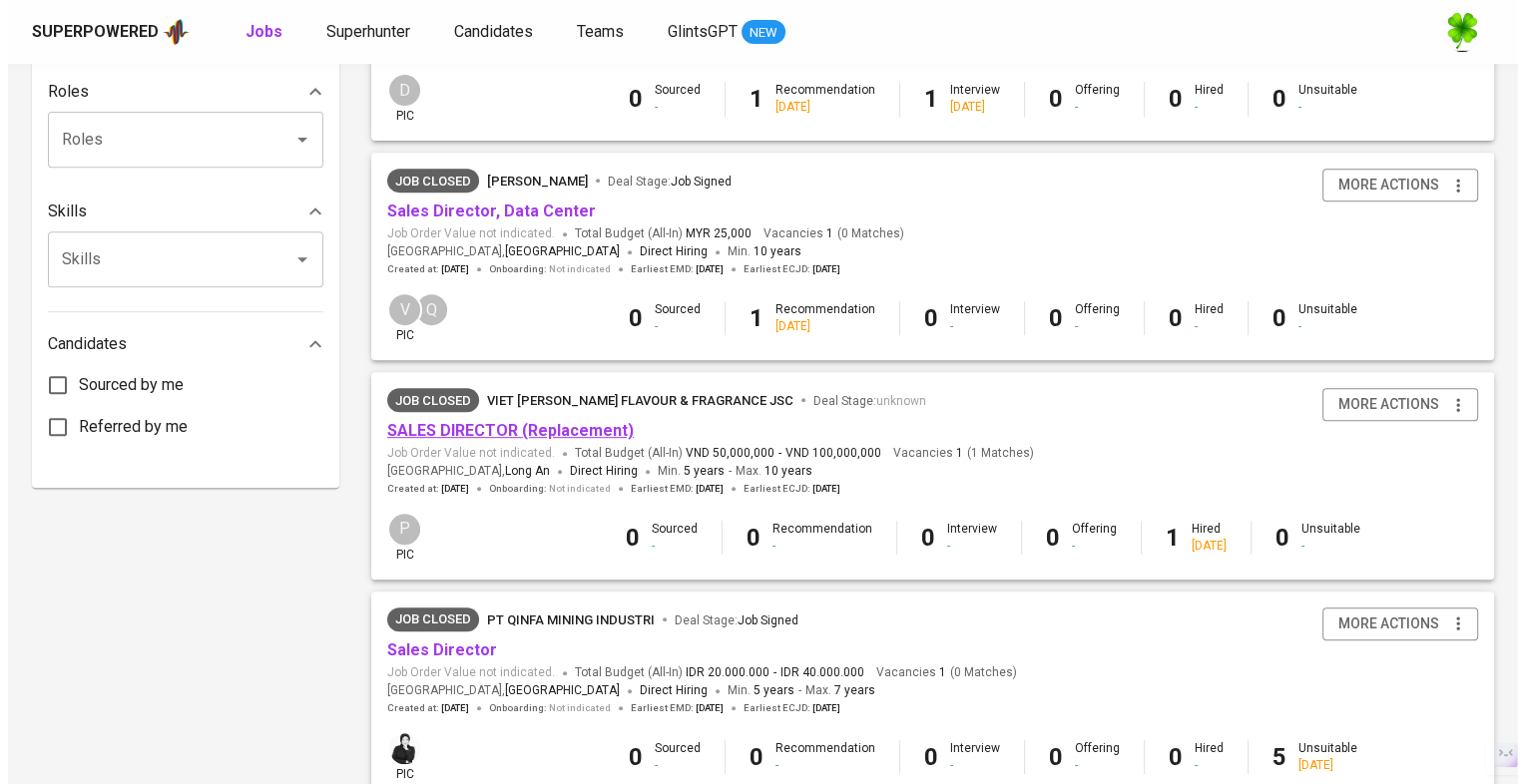 scroll, scrollTop: 0, scrollLeft: 0, axis: both 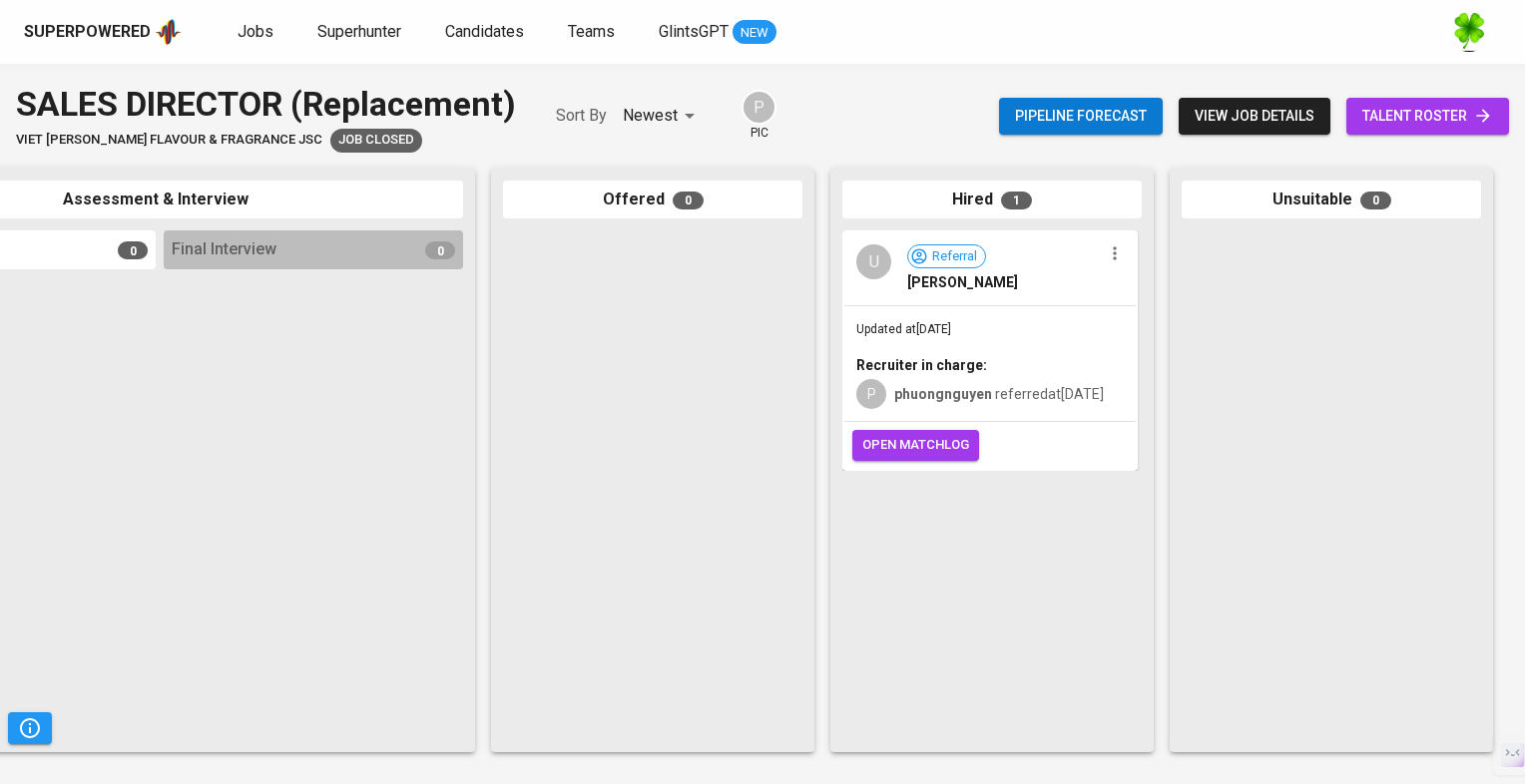 click on "Updated at  [DATE] Recruiter in charge: P phuongnguyen   referred  at  [DATE]" at bounding box center [990, 364] 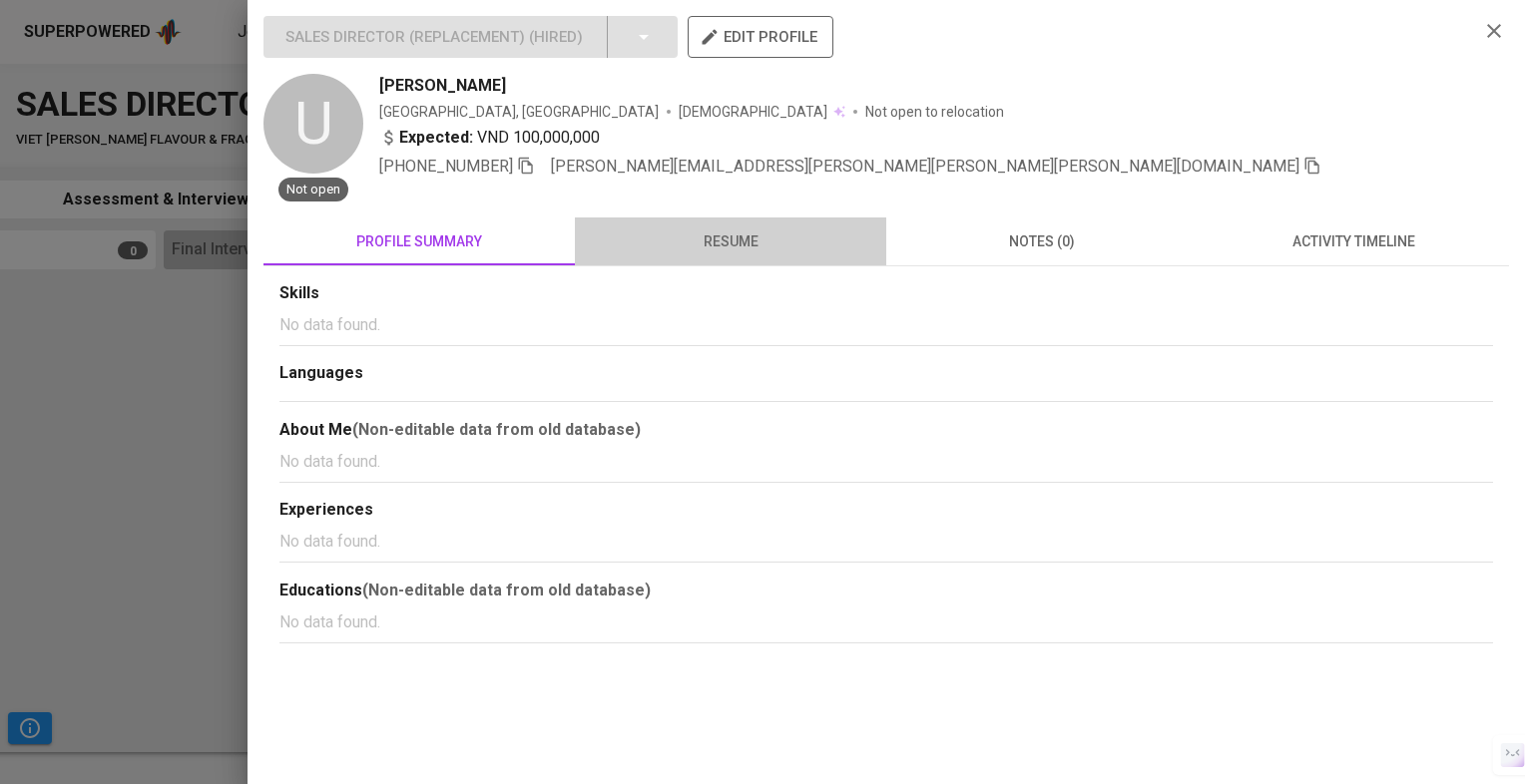 click on "resume" at bounding box center [731, 241] 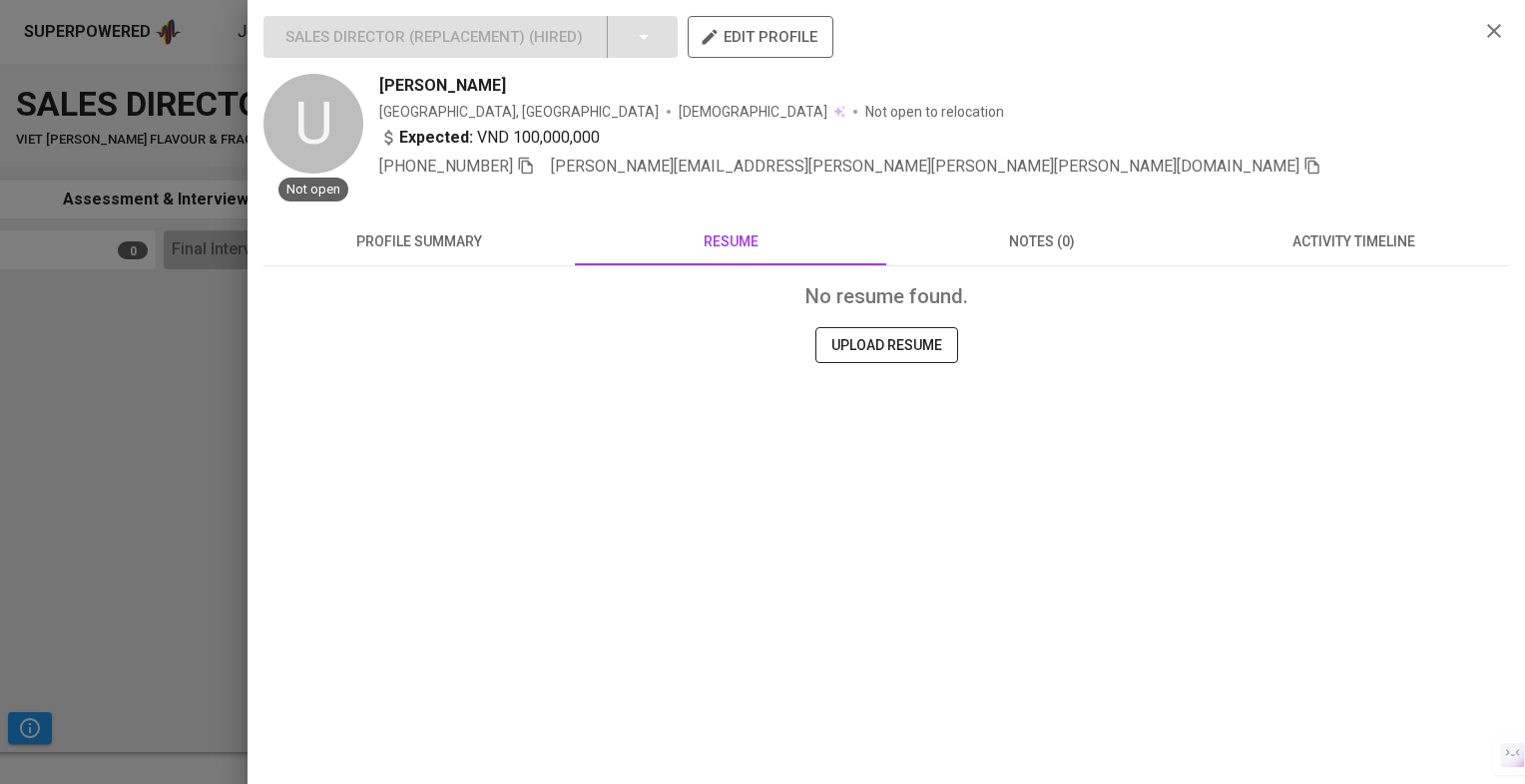 click on "Superpowered Jobs   Superhunter   Candidates   Teams   GlintsGPT   NEW Pipeline Triggers SALES DIRECTOR (Replacement) Viet [PERSON_NAME] Flavour & Fragrance JSC Job Closed Sort By Newest NEWEST P pic Pipeline forecast view job details talent roster    Refer Talents... Refer Talents... Sourced    0 Recommendation    0 Assessment & Interview    Interview 1 0 Final Interview 0 Offered    0 Hired    1 U Referral [PERSON_NAME] Updated at  [DATE] Recruiter in charge: [PERSON_NAME]   referred  at  [DATE] open matchlog Unsuitable    0
Superpowered
Press space bar to start a drag.
When dragging you can use the arrow keys to move the item around and escape to cancel.
Some screen readers may require you to be in focus mode or to use your pass through key
SALES DIRECTOR (Replacement)   ( Hired )   edit profile U Not open [PERSON_NAME] [GEOGRAPHIC_DATA], [GEOGRAPHIC_DATA] [DEMOGRAPHIC_DATA]   Not open to relocation Expected:   VND 100,000,000 [PHONE_NUMBER]   [PERSON_NAME][EMAIL_ADDRESS][PERSON_NAME][PERSON_NAME][PERSON_NAME][DOMAIN_NAME]   resume" at bounding box center (762, 392) 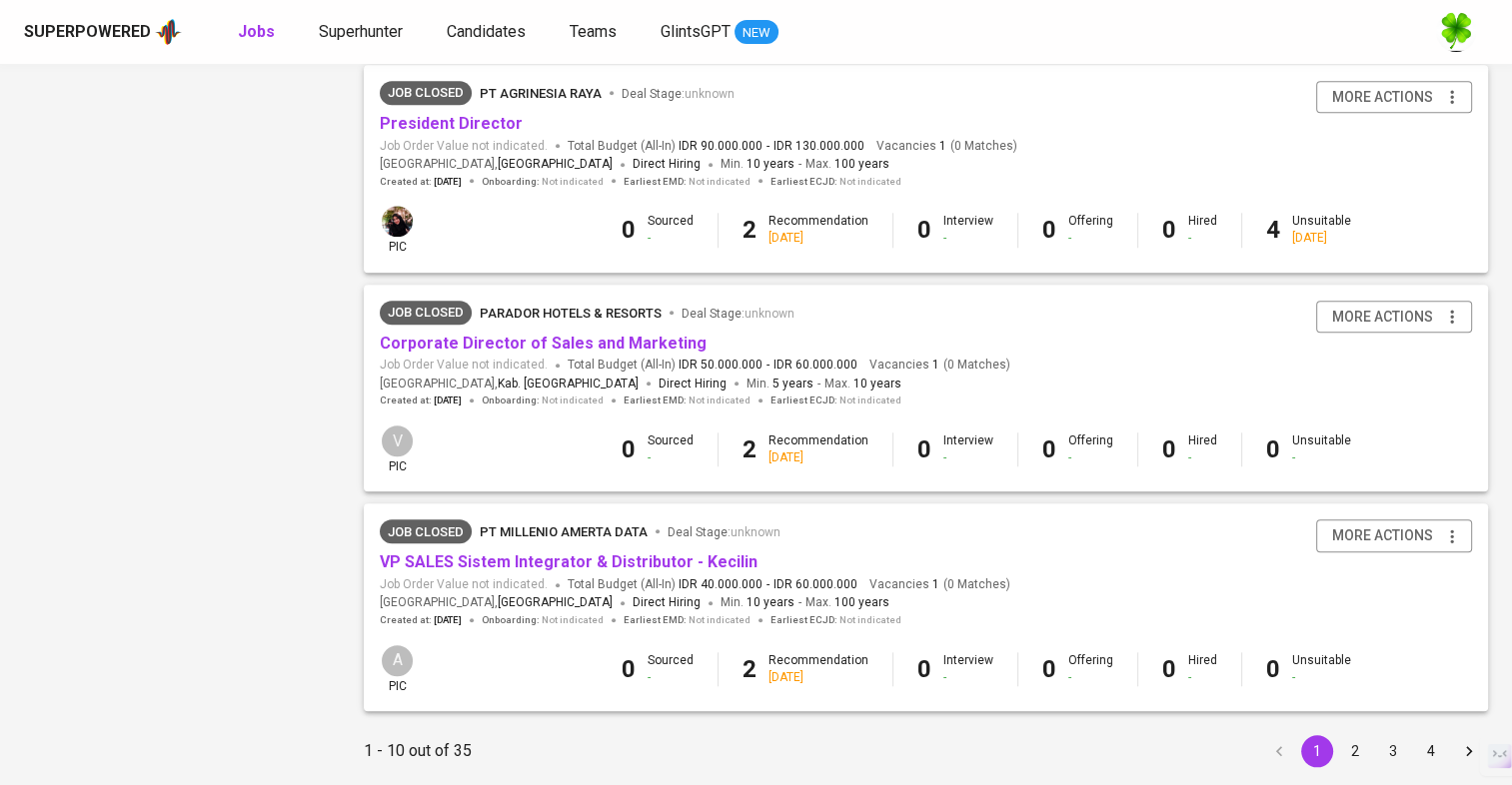 scroll, scrollTop: 1798, scrollLeft: 0, axis: vertical 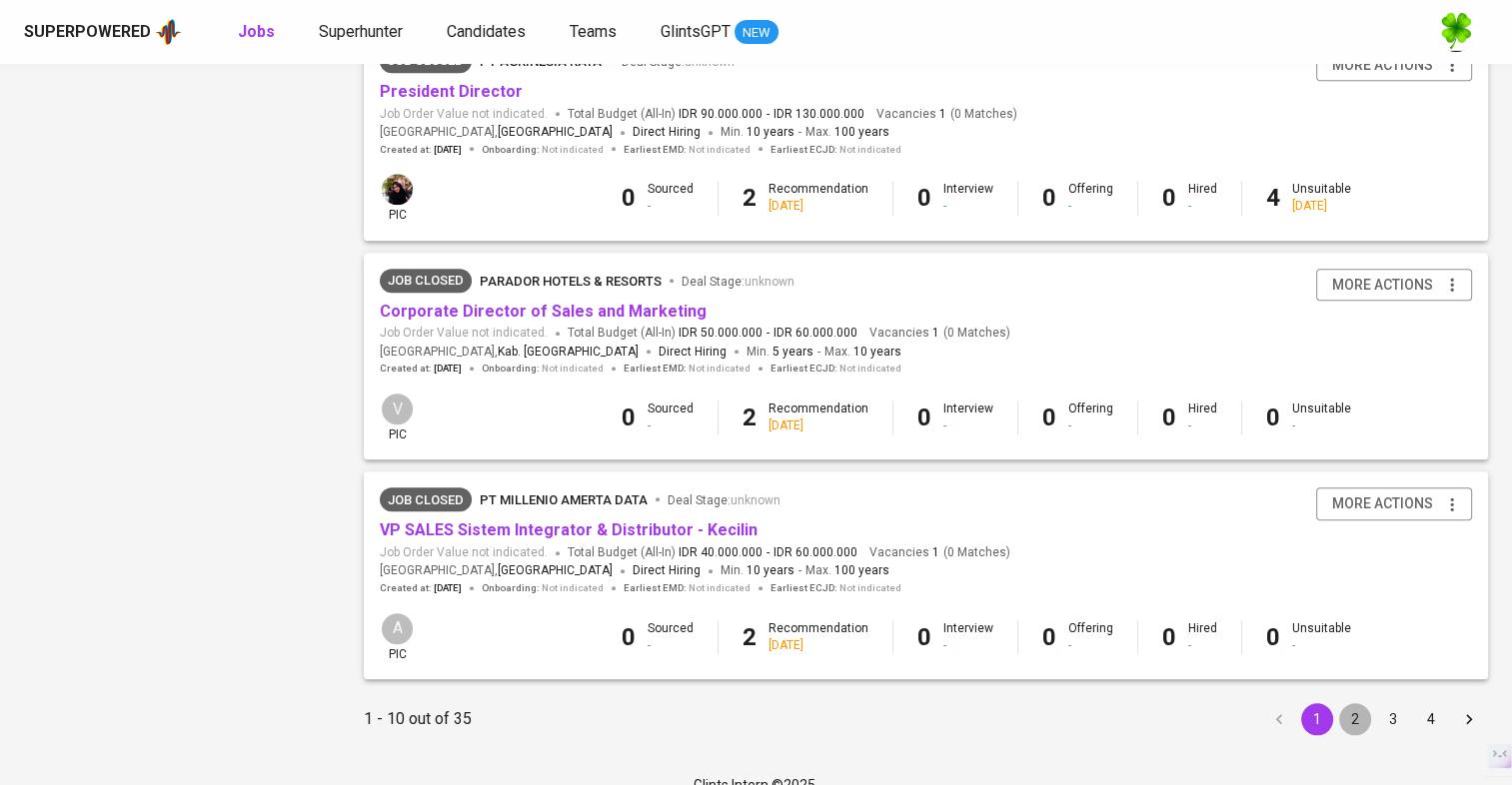 click on "2" at bounding box center [1355, 719] 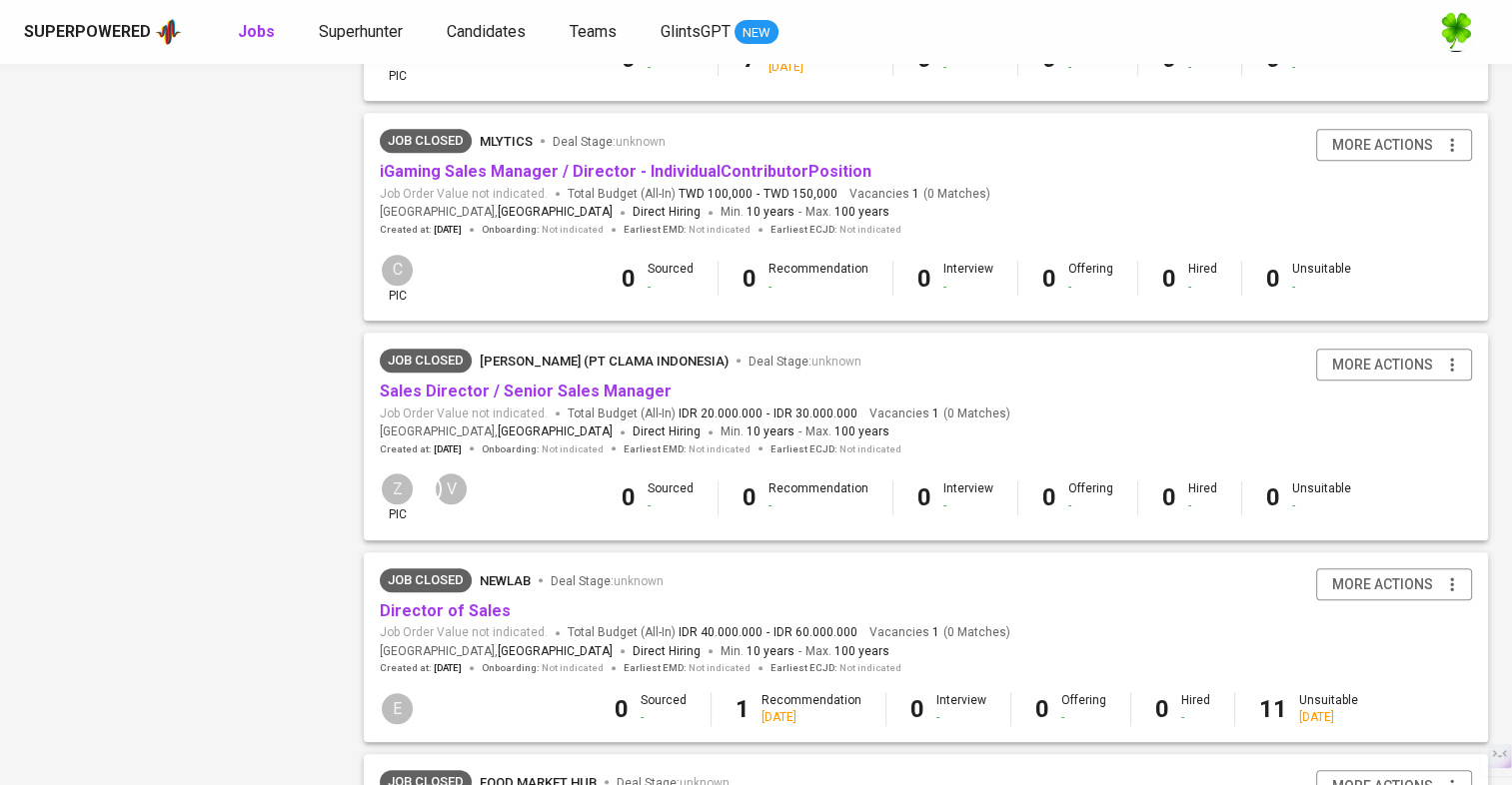 scroll, scrollTop: 1806, scrollLeft: 0, axis: vertical 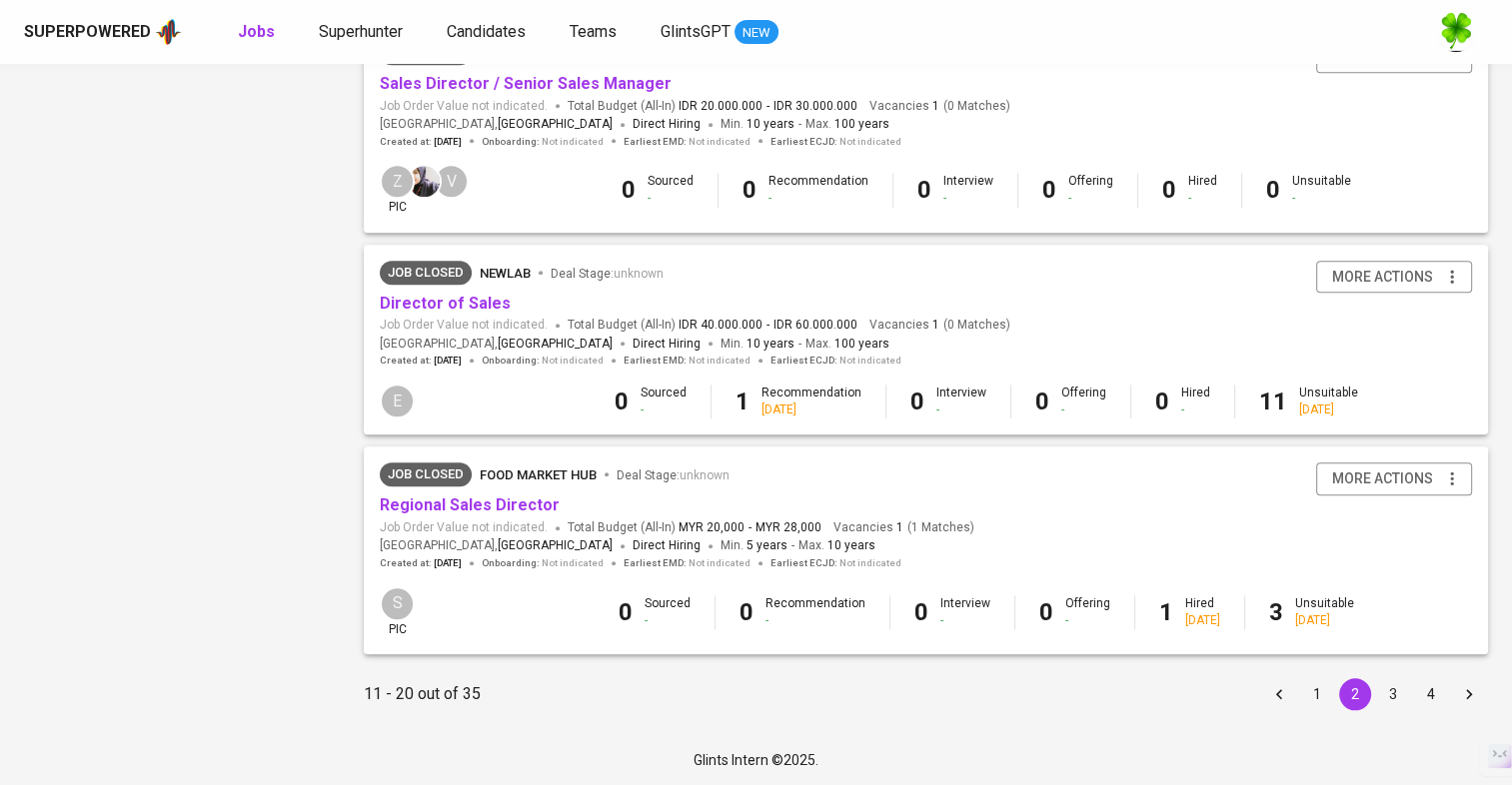 click on "4" at bounding box center [1431, 694] 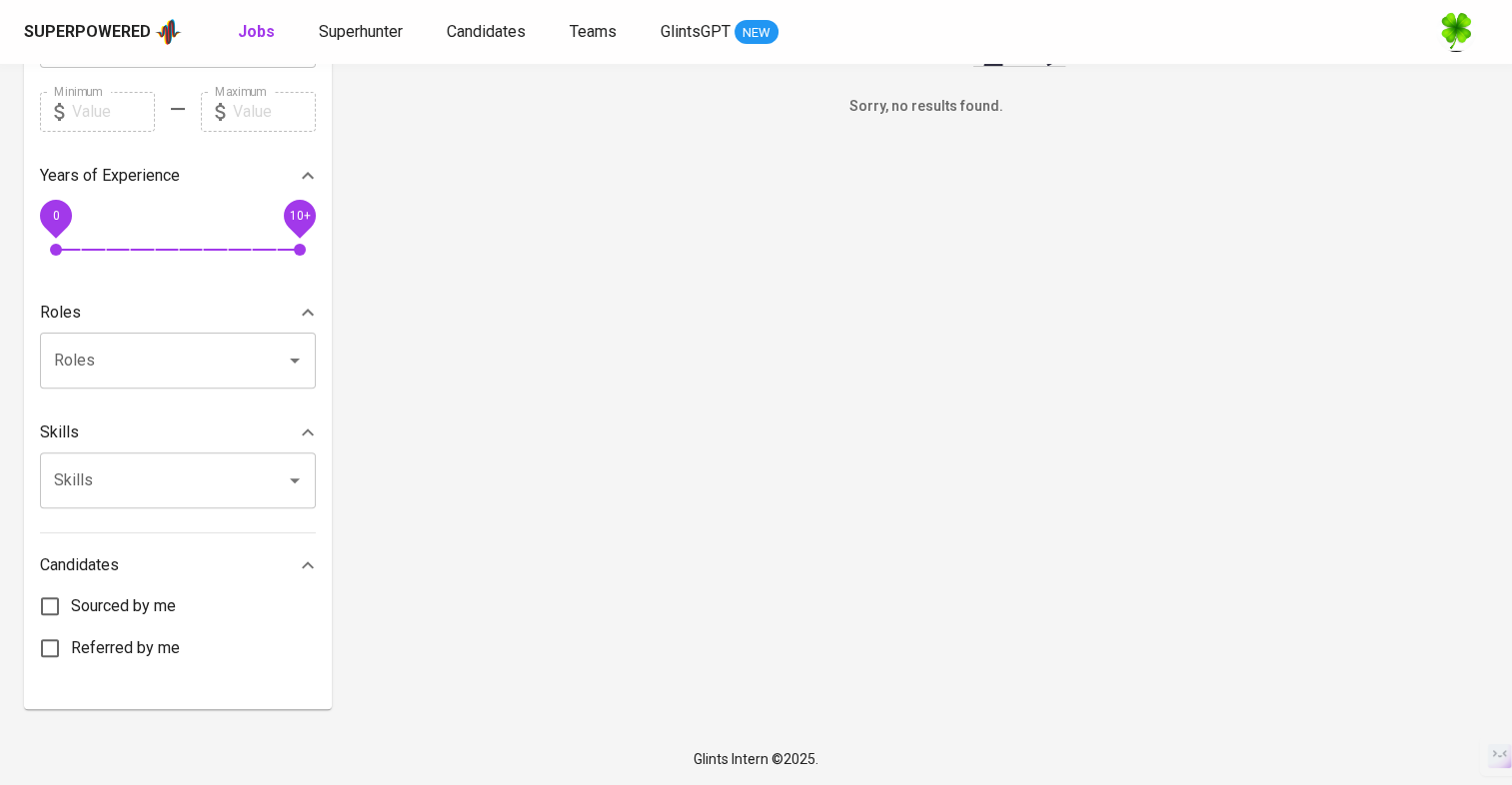 scroll, scrollTop: 0, scrollLeft: 0, axis: both 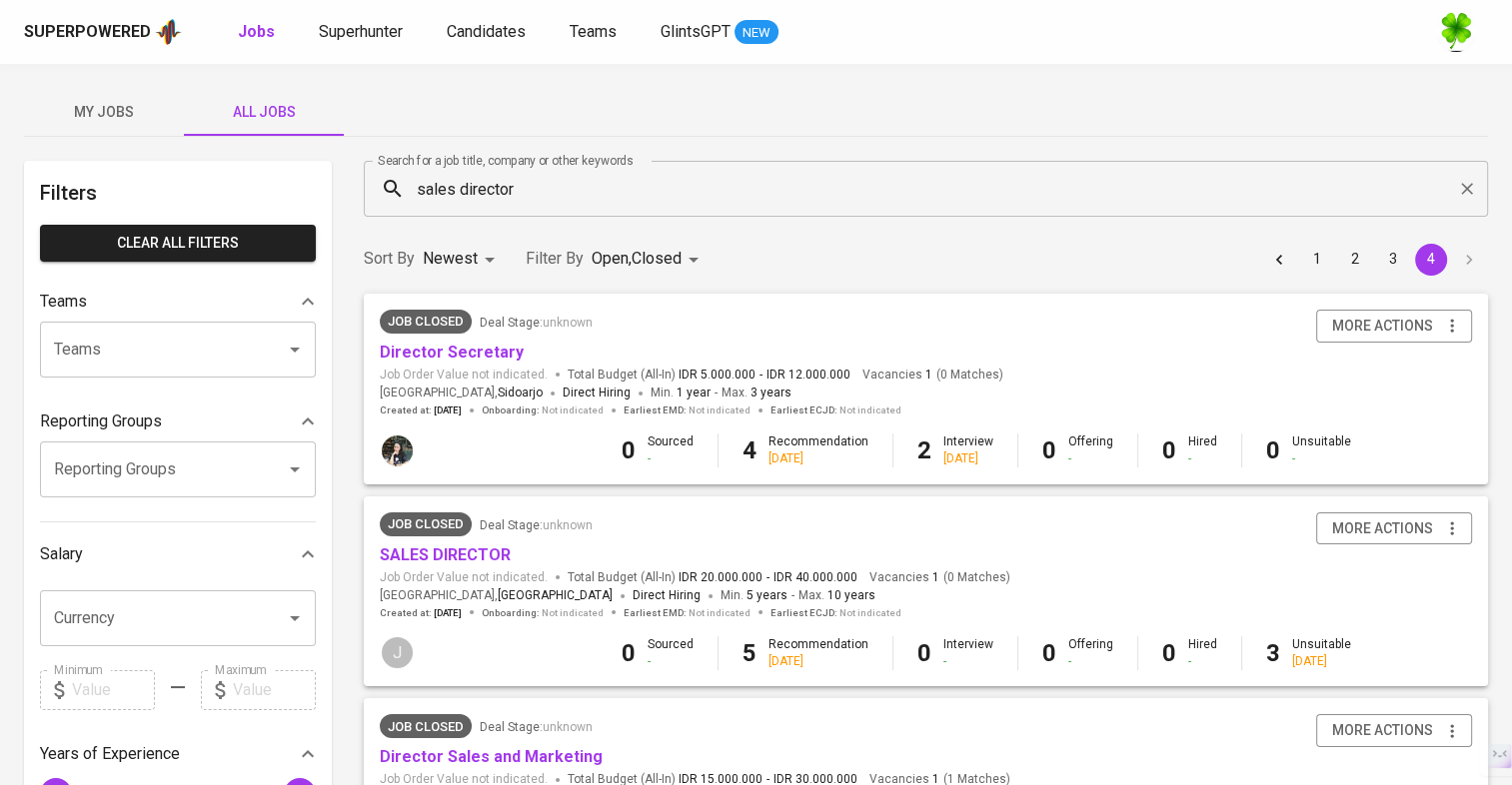 drag, startPoint x: 272, startPoint y: 39, endPoint x: 280, endPoint y: 2, distance: 37.85499 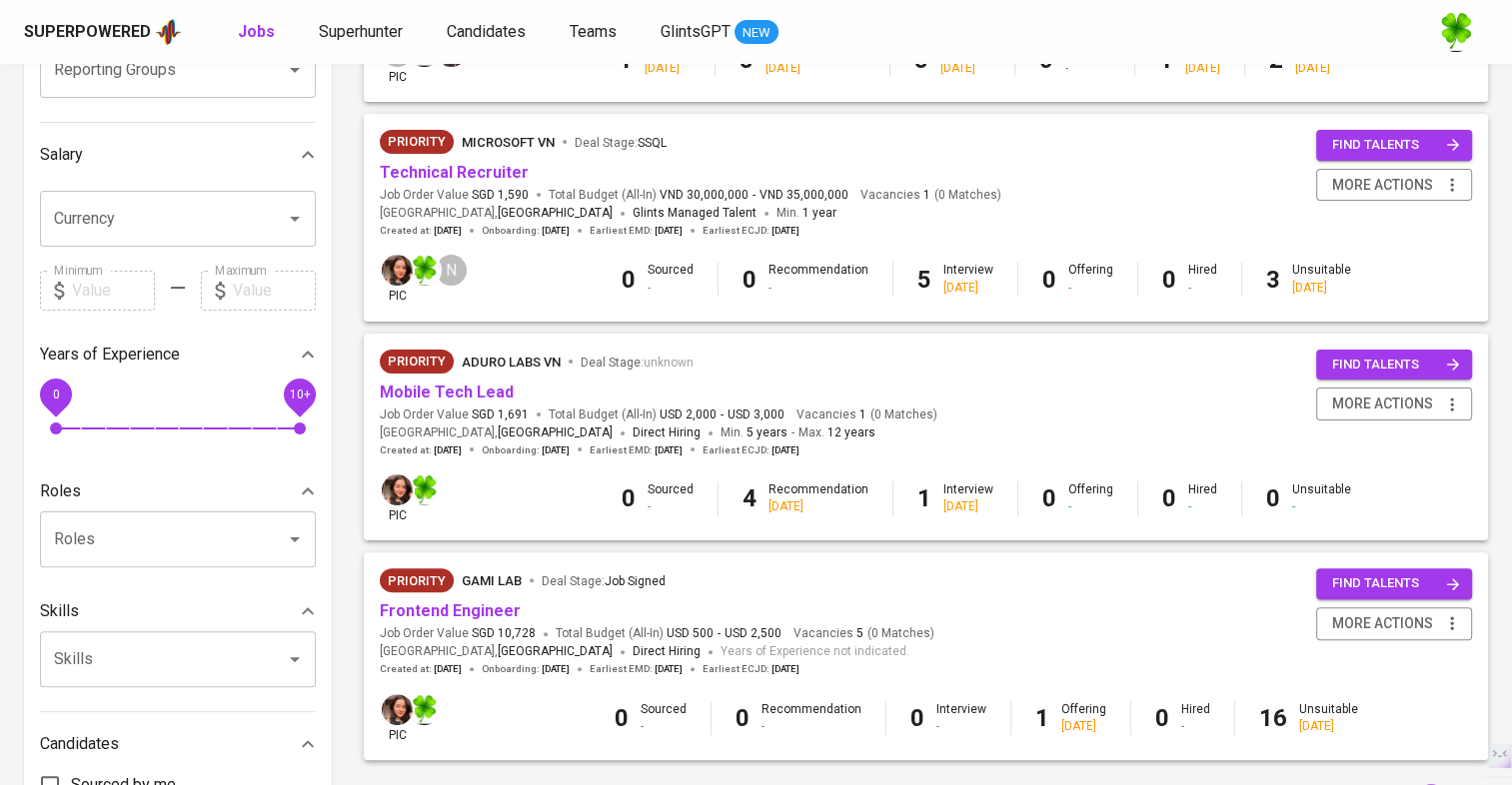 scroll, scrollTop: 499, scrollLeft: 0, axis: vertical 